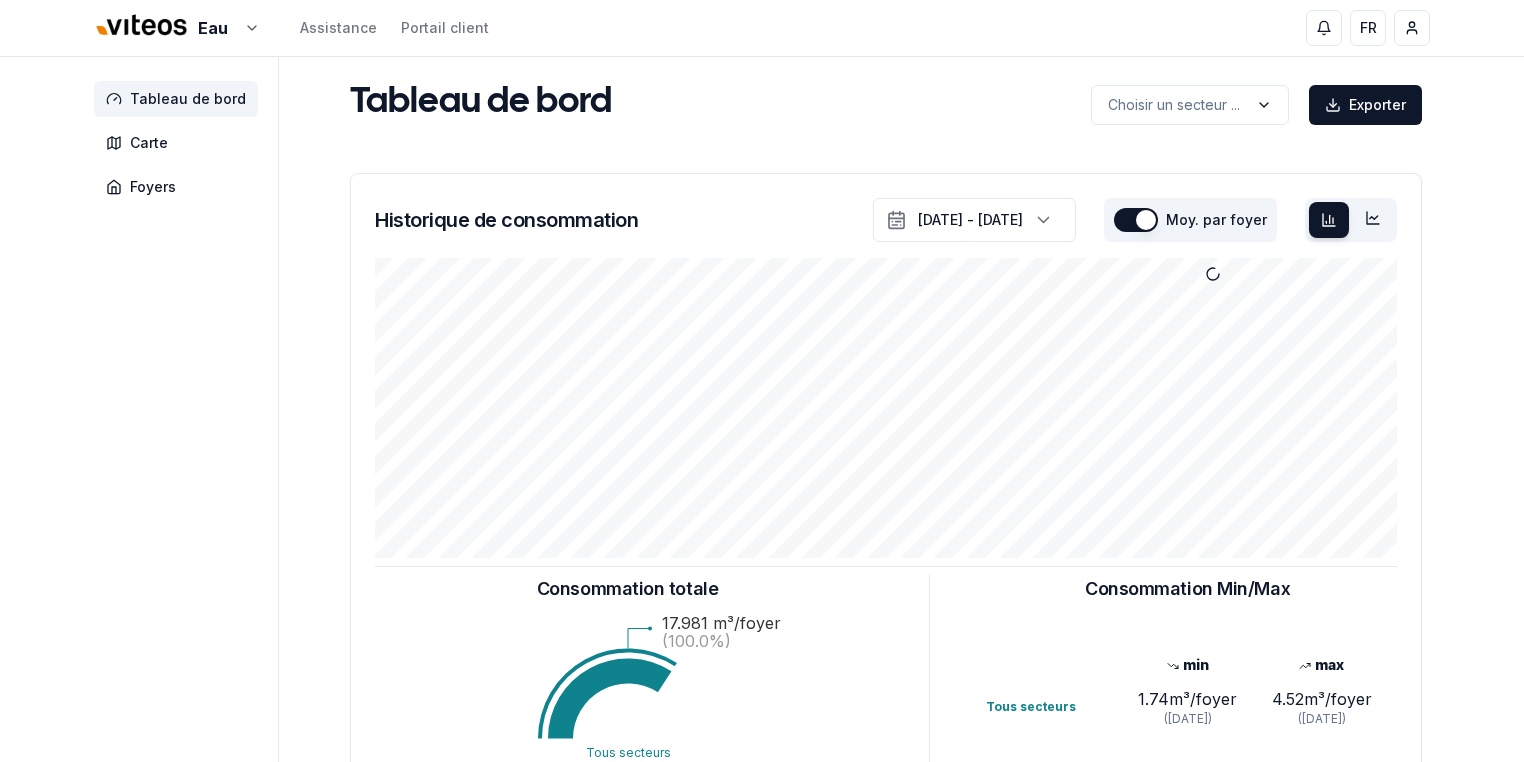 scroll, scrollTop: 0, scrollLeft: 0, axis: both 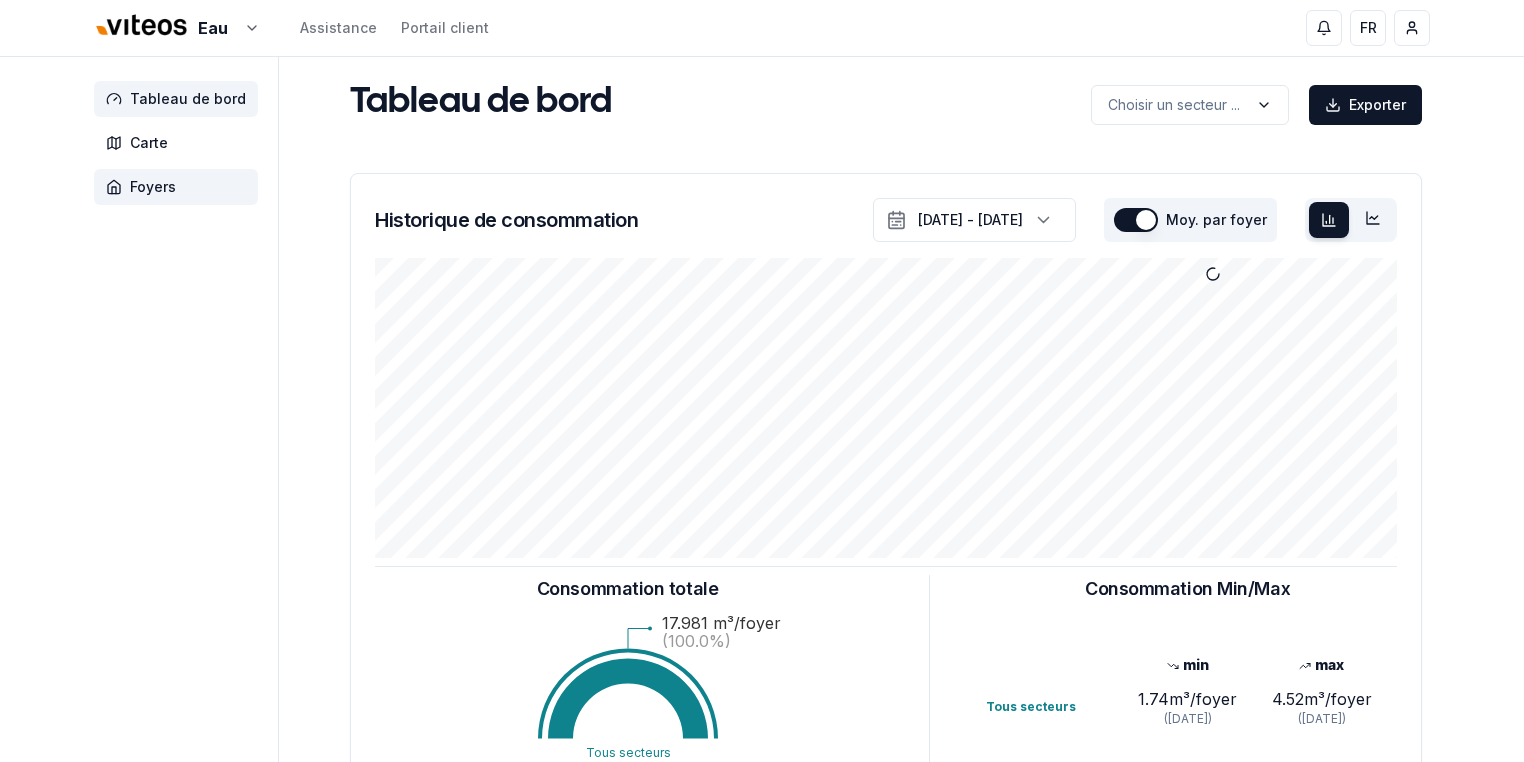 click on "Foyers" at bounding box center (153, 187) 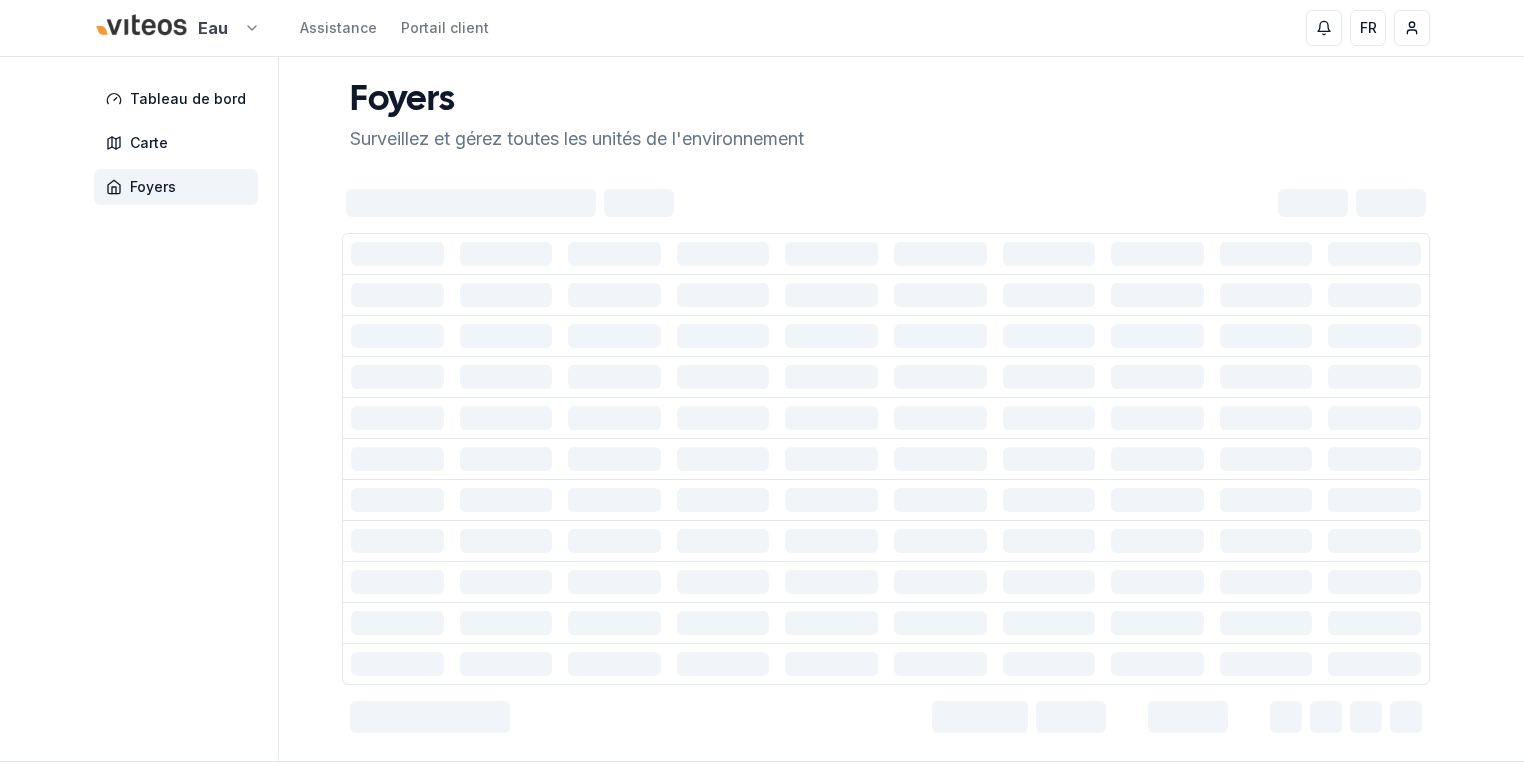 click on "Eau Assistance Portail client FR Federico Loriso Tableau de bord Carte Foyers Foyers Surveillez et gérez toutes les unités de l'environnement Développé par   evoly   -  metering forever different . Linkedin 11" at bounding box center (762, 429) 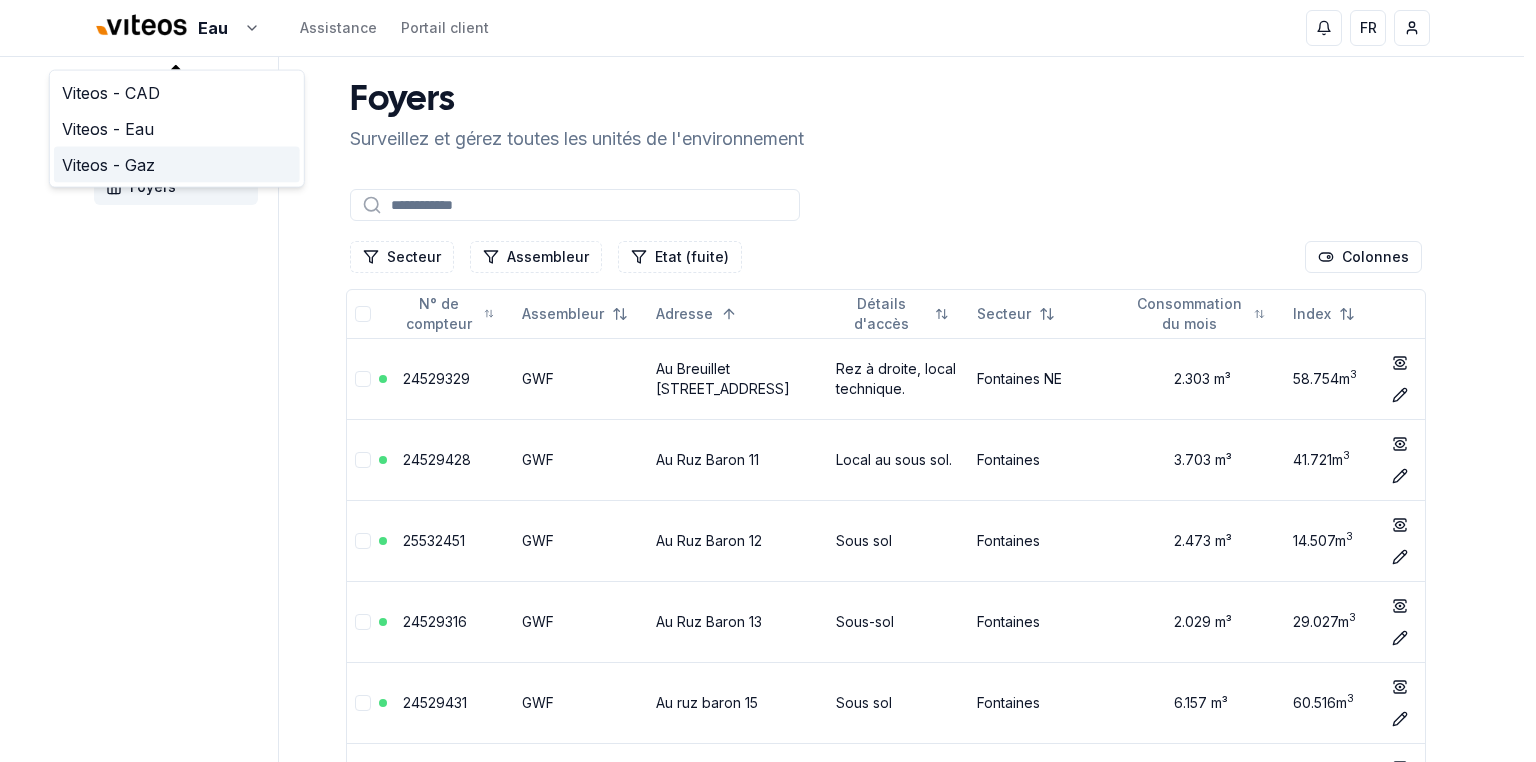 click on "Viteos - Gaz" at bounding box center [177, 165] 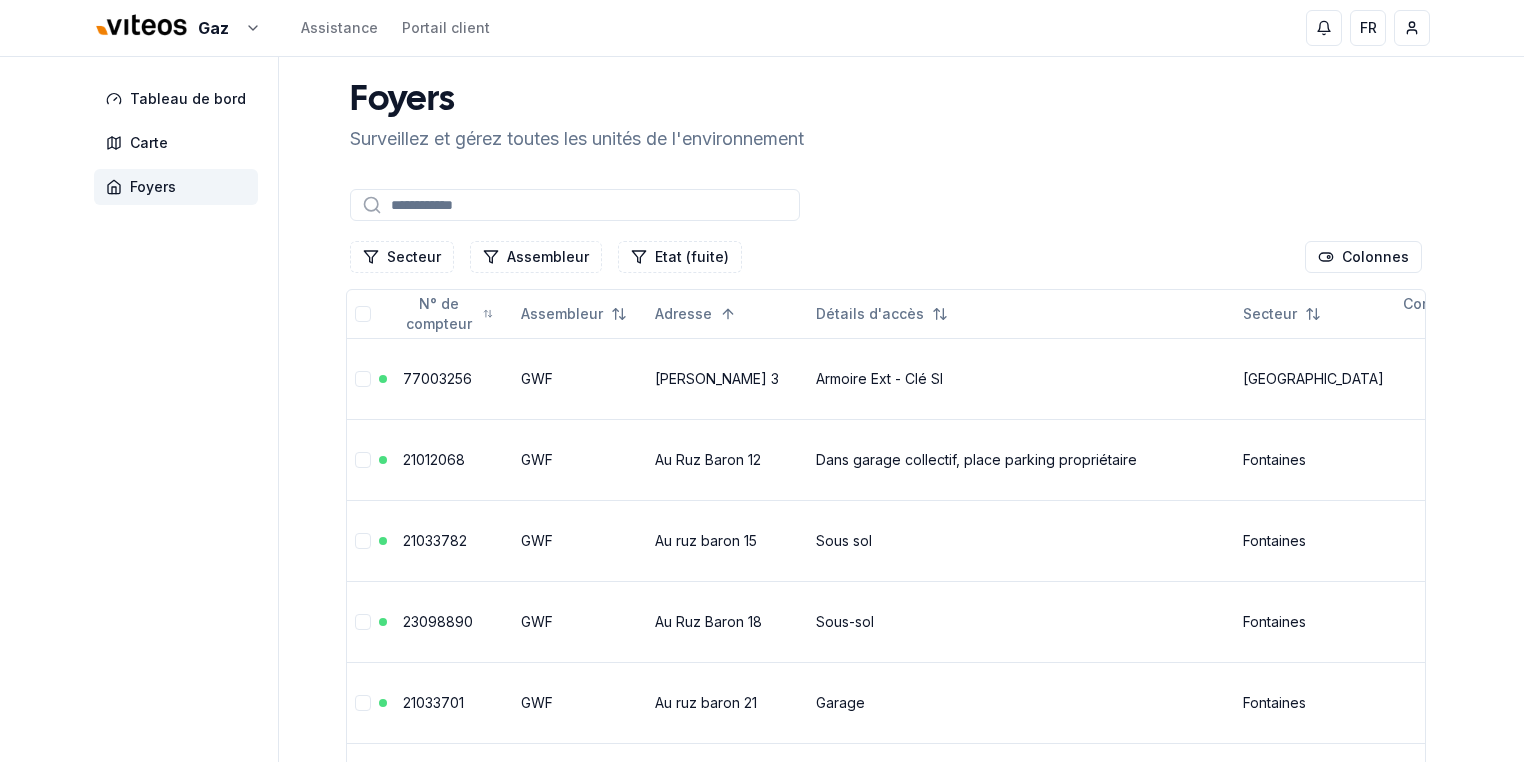 click at bounding box center (886, 205) 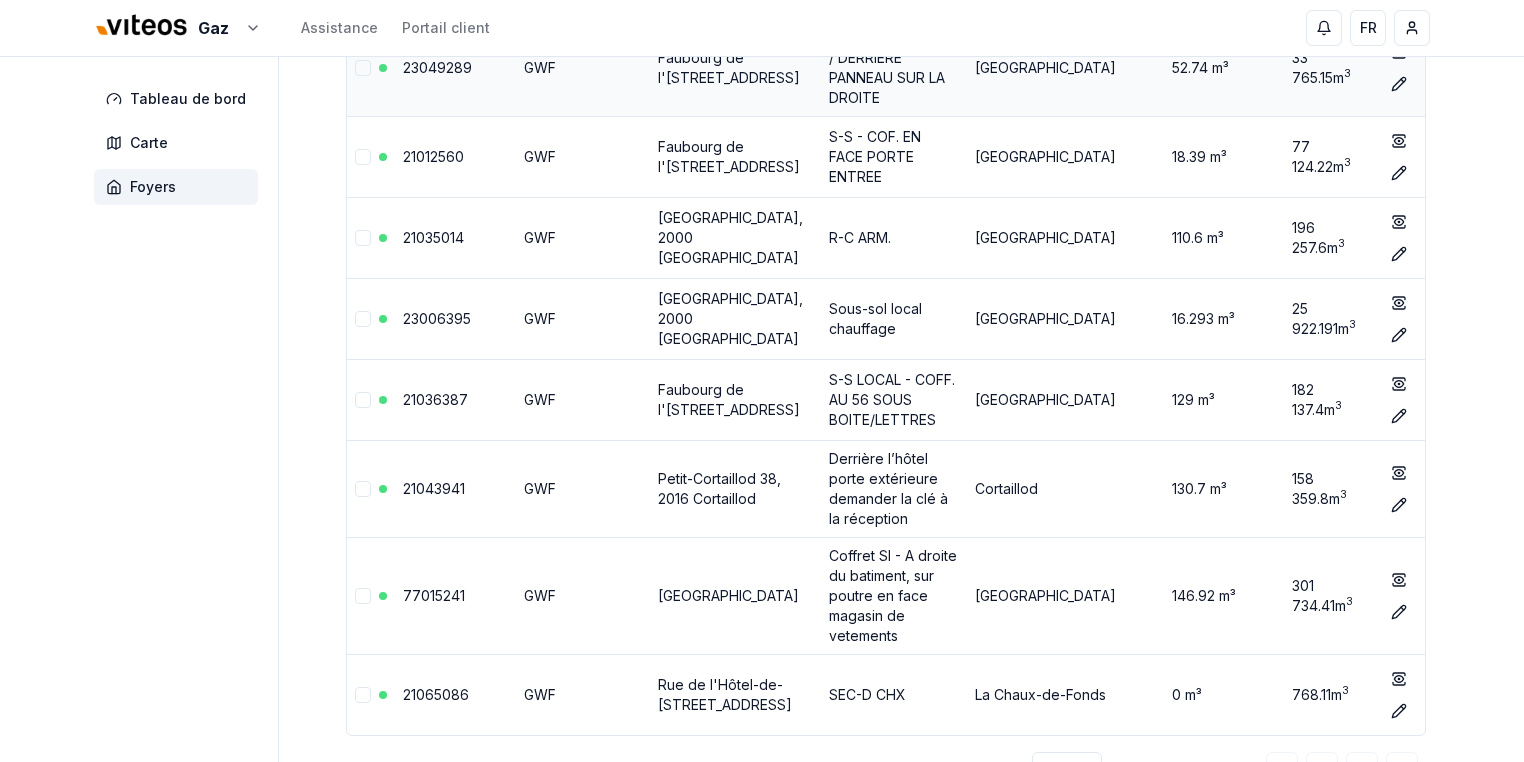 scroll, scrollTop: 480, scrollLeft: 0, axis: vertical 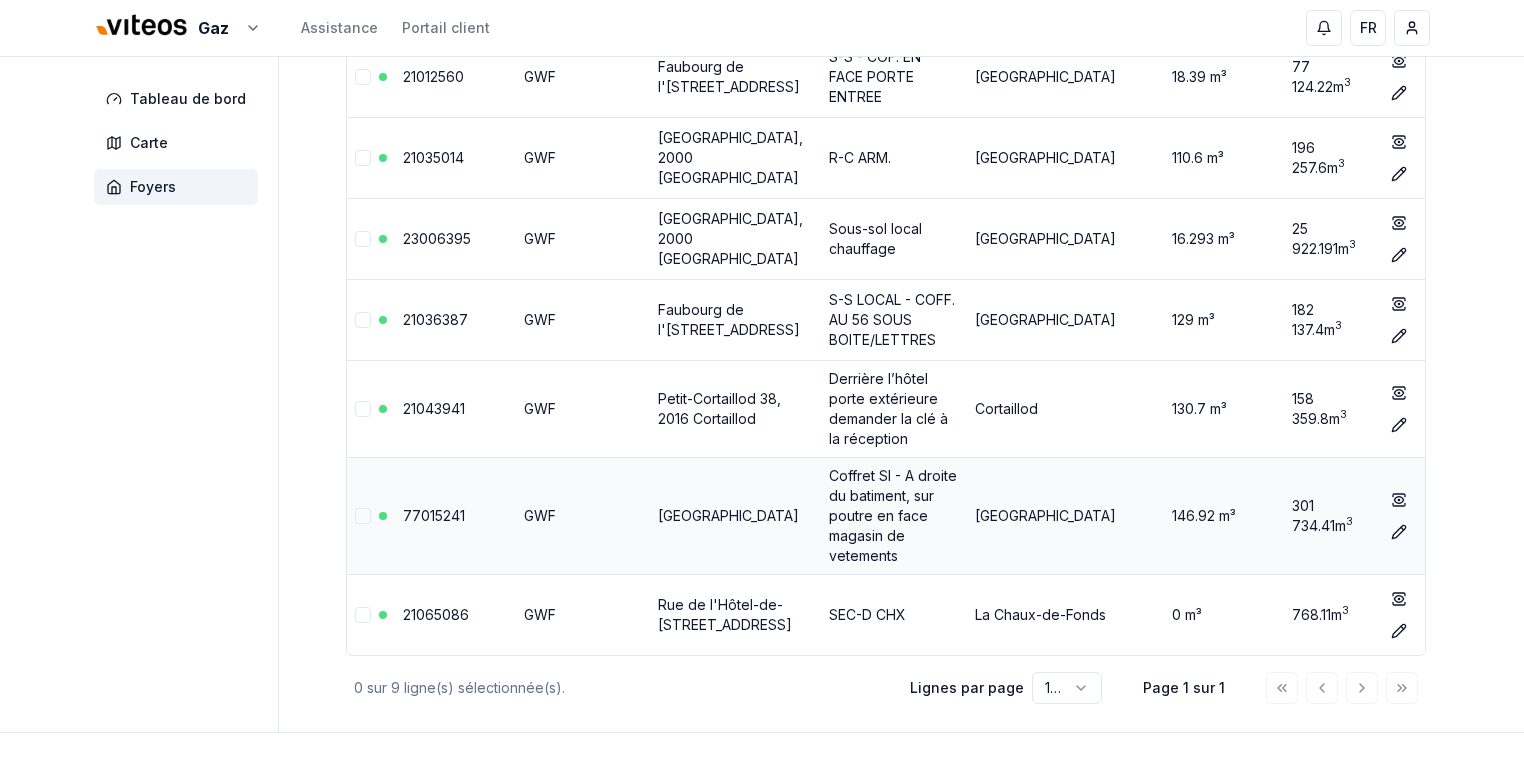 type on "**" 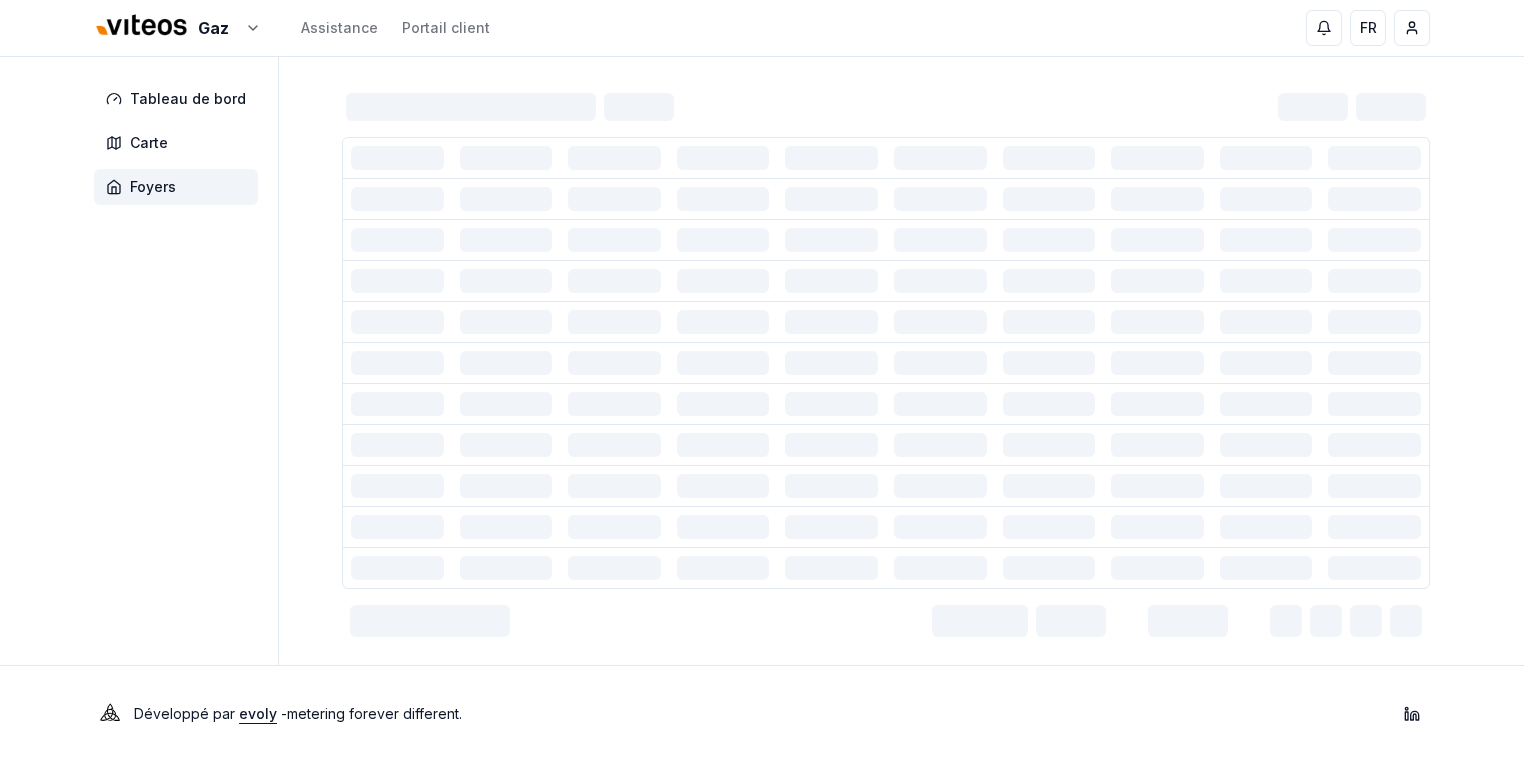 scroll, scrollTop: 0, scrollLeft: 0, axis: both 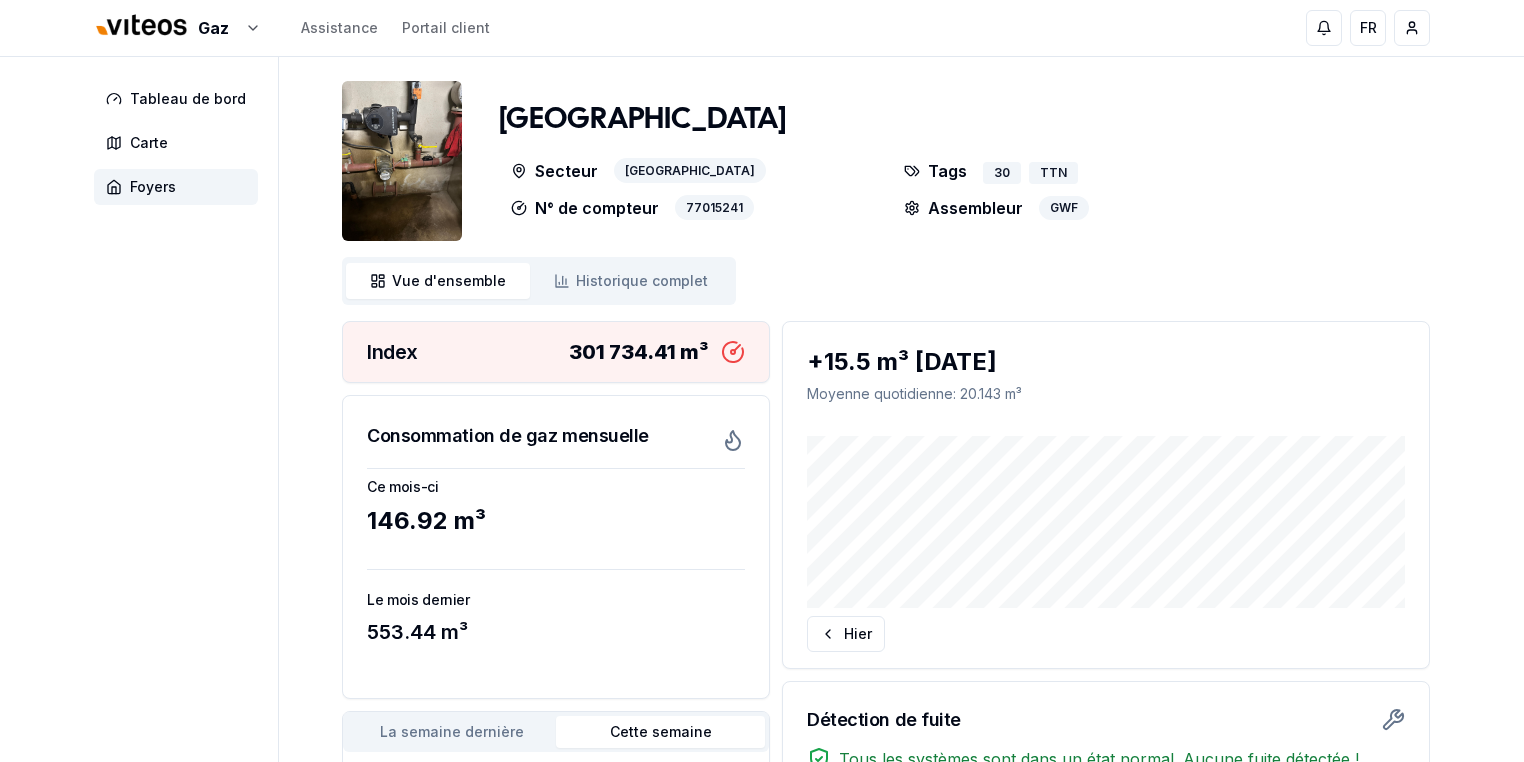 click at bounding box center (402, 161) 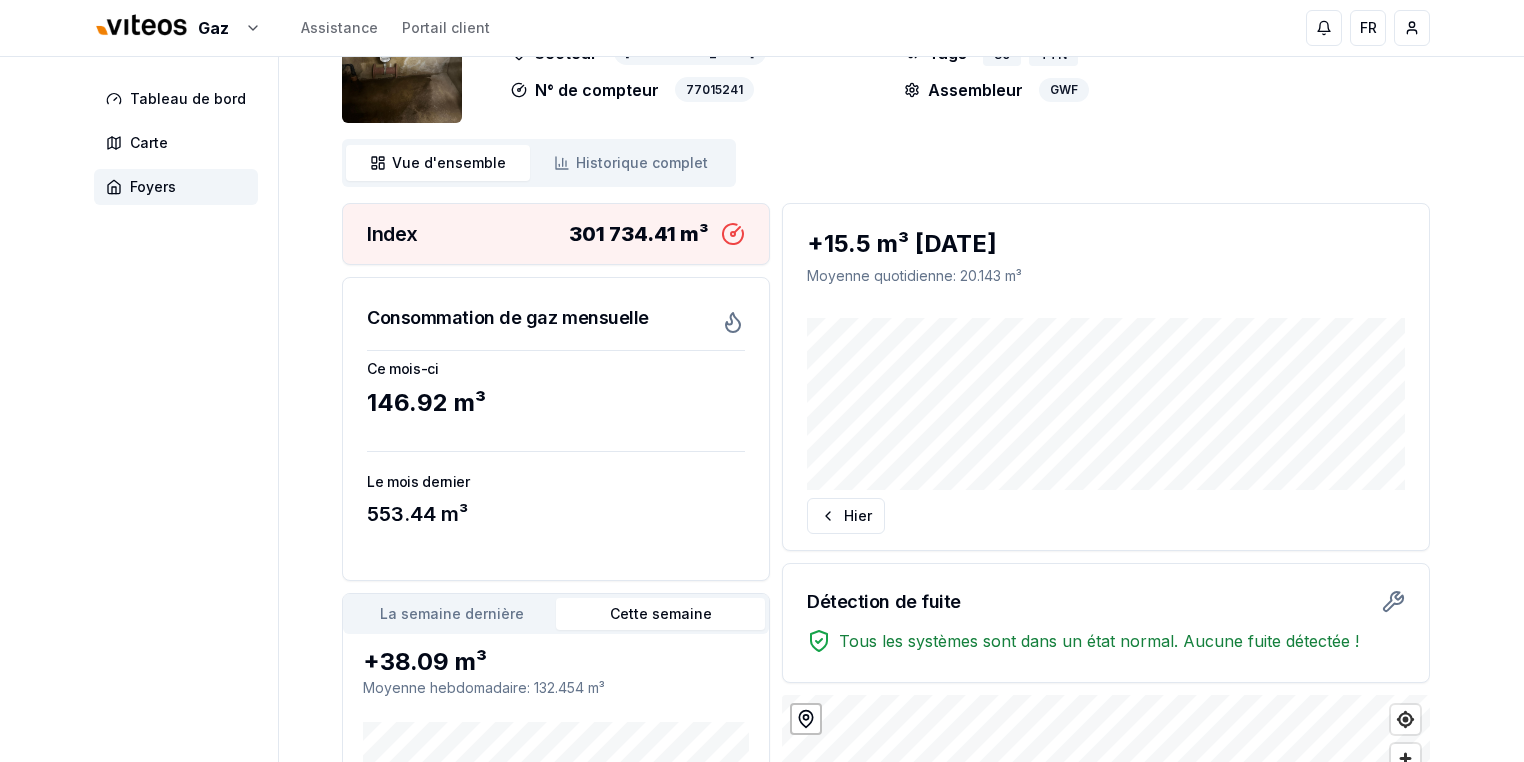 scroll, scrollTop: 450, scrollLeft: 0, axis: vertical 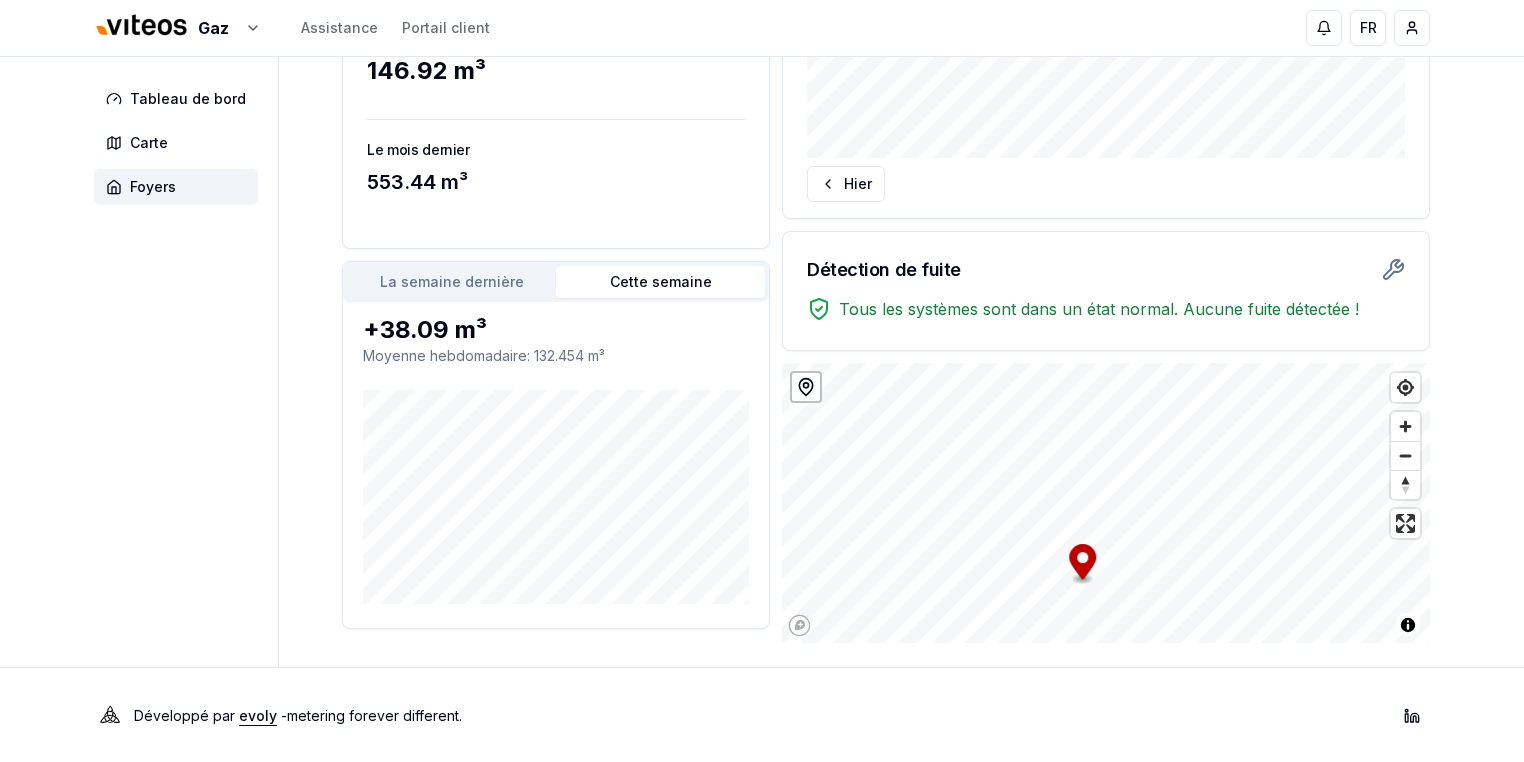 click on "Rue de l'Hôpital 20 Secteur Neuchâtel N° de compteur 77015241 Tags 30 TTN Assembleur GWF Vue d'ensemble ensemble Historique complet Historique Index 301 734.41 m³ Consommation de gaz mensuelle Ce mois-ci 146.92 m³ Le mois dernier 553.44 m³ La semaine dernière Cette semaine +38.09 m³ Moyenne hebdomadaire  :   132.454 m³ +15.5 m³ aujourd'hui Moyenne quotidienne  :   20.143 m³ Hier Détection de fuite Tous les systèmes sont dans un état normal. Aucune fuite détectée ! © Mapbox   © OpenStreetMap   Improve this map" at bounding box center [886, 137] 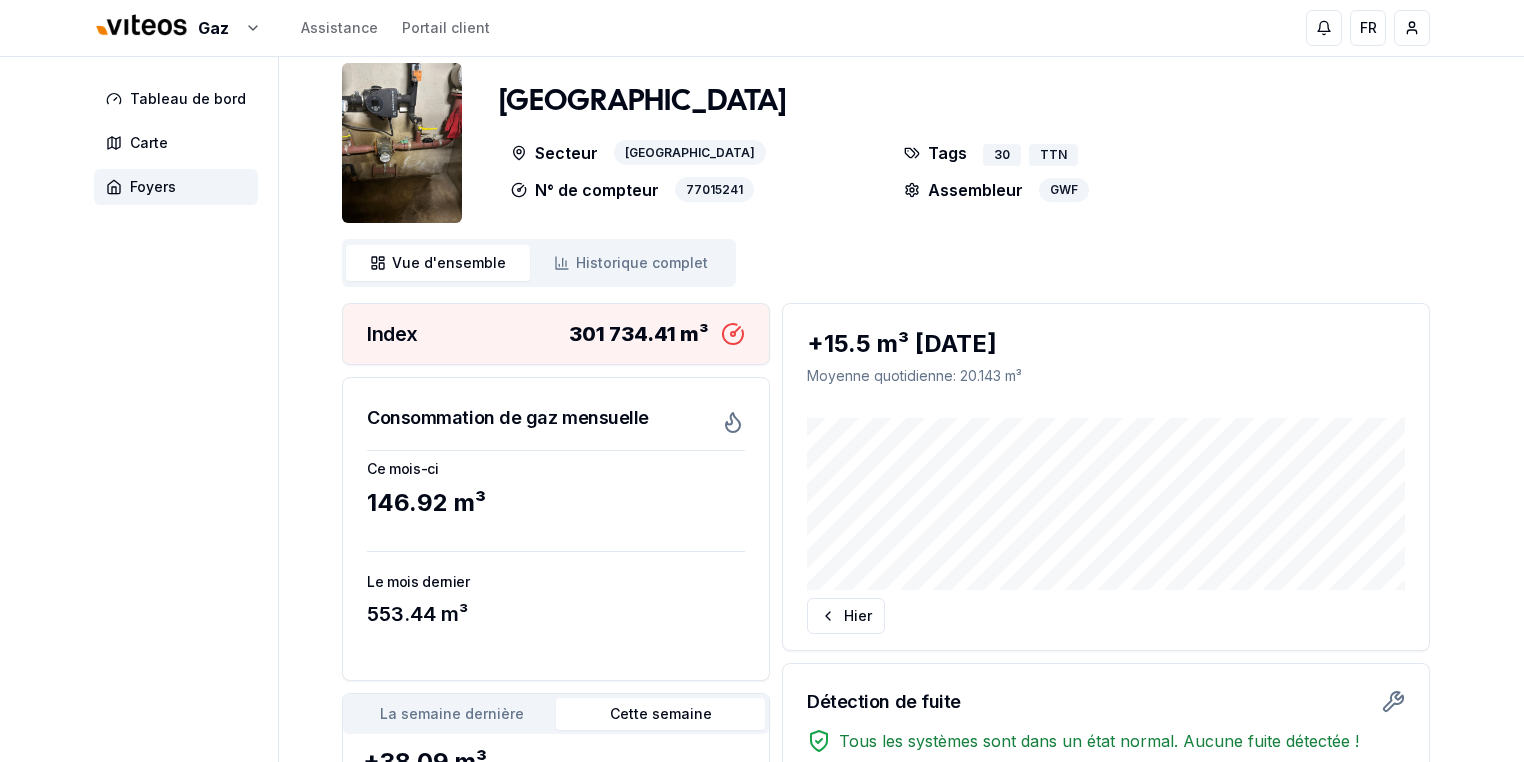 scroll, scrollTop: 0, scrollLeft: 0, axis: both 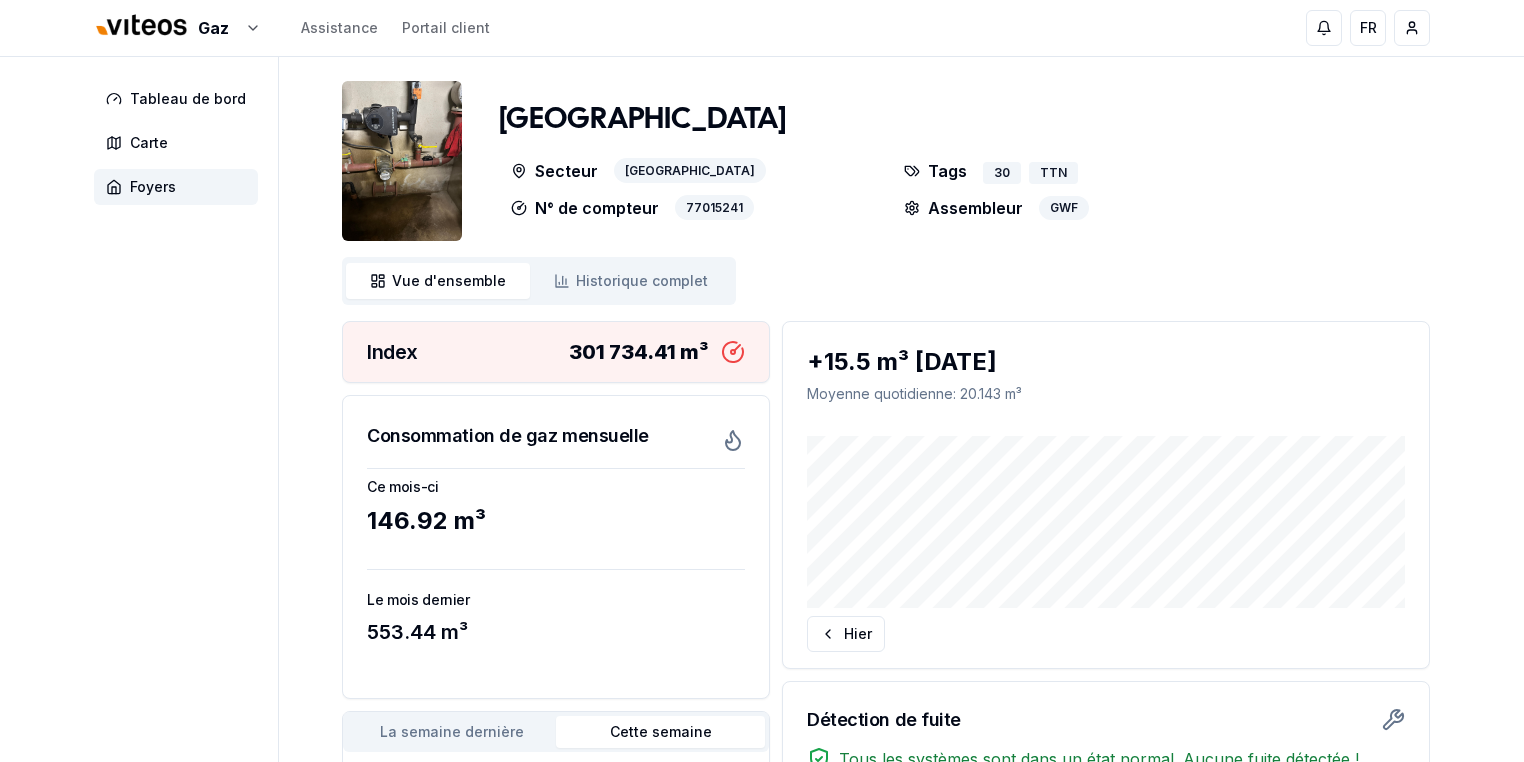 click at bounding box center [402, 161] 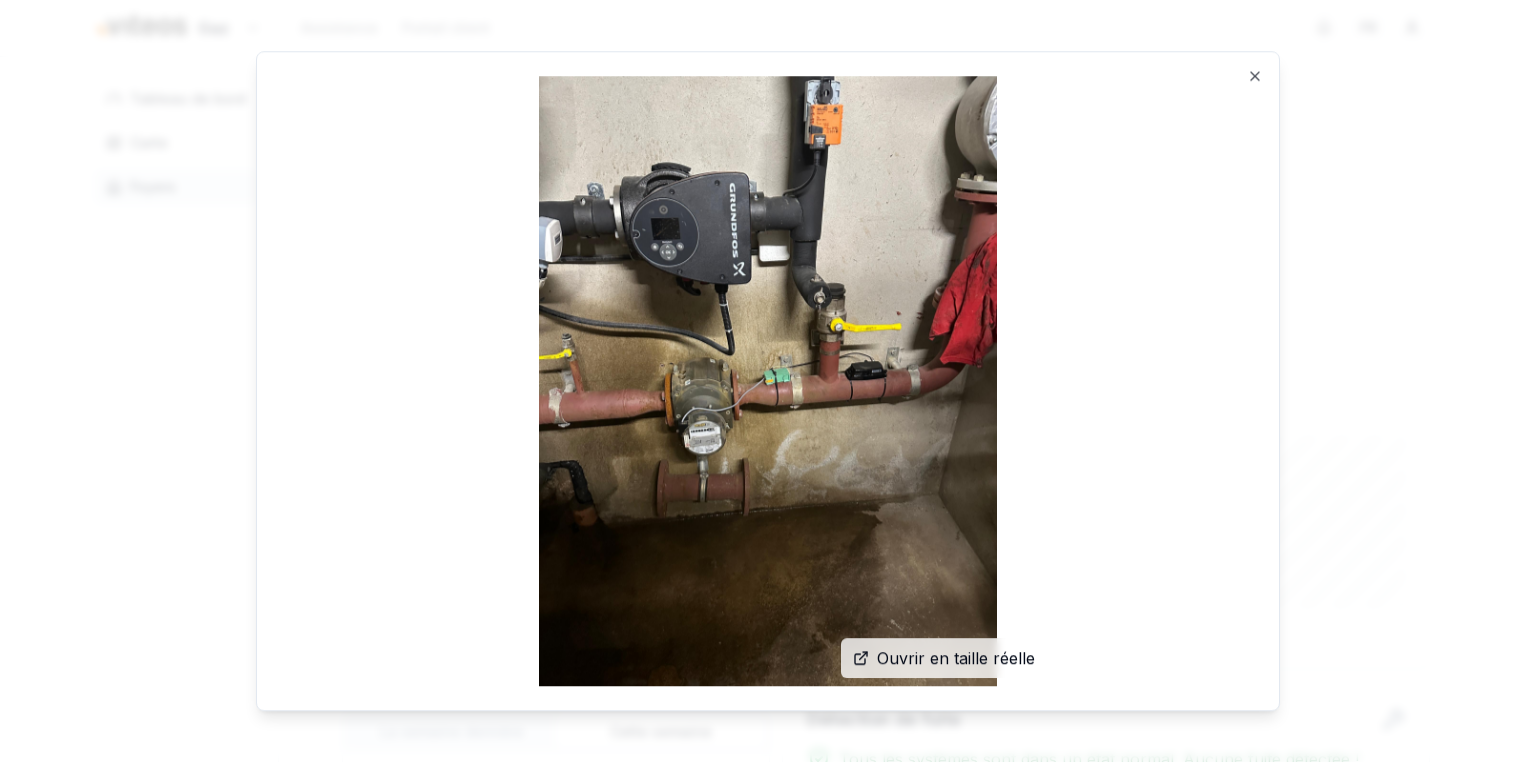 click at bounding box center (768, 381) 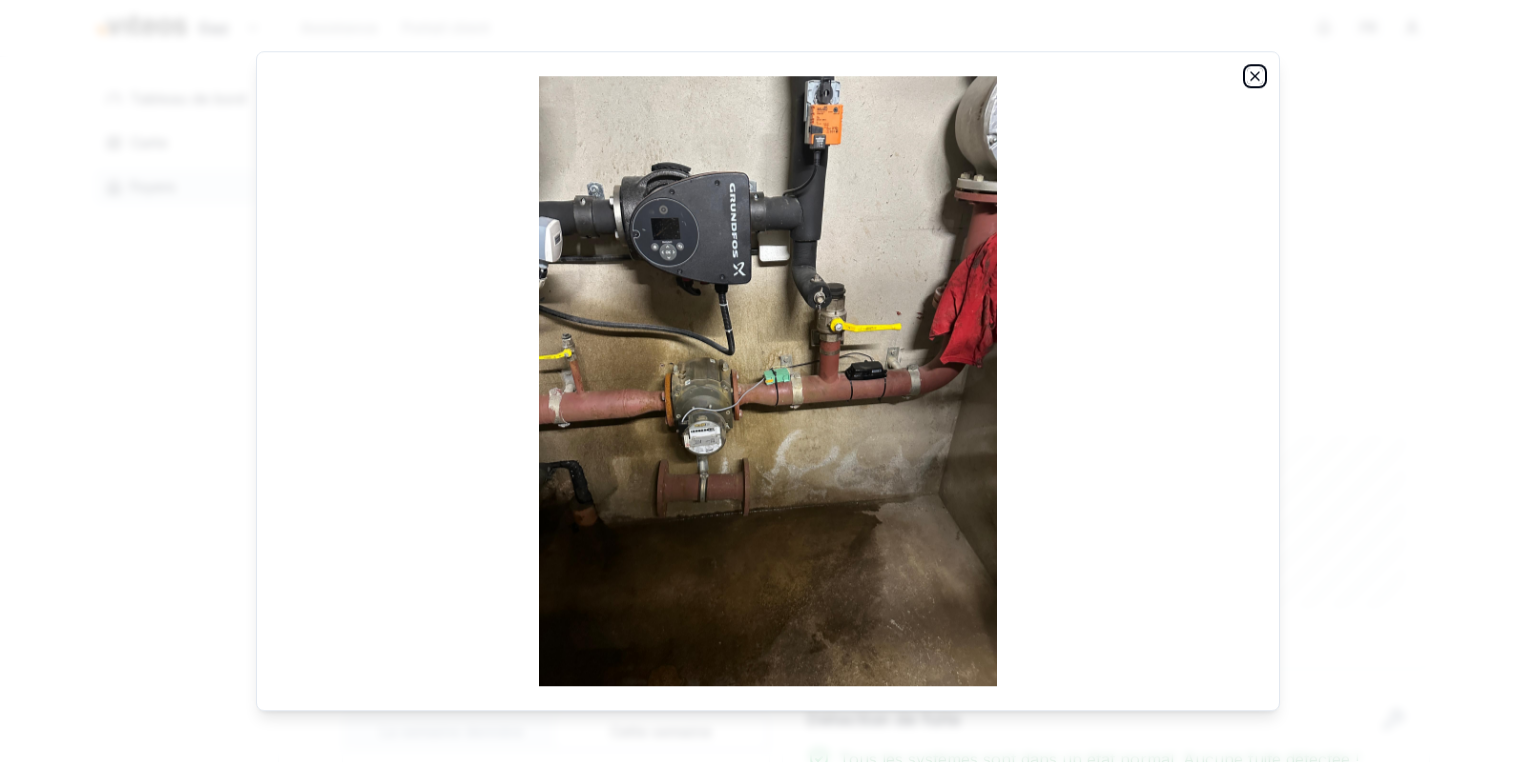 click 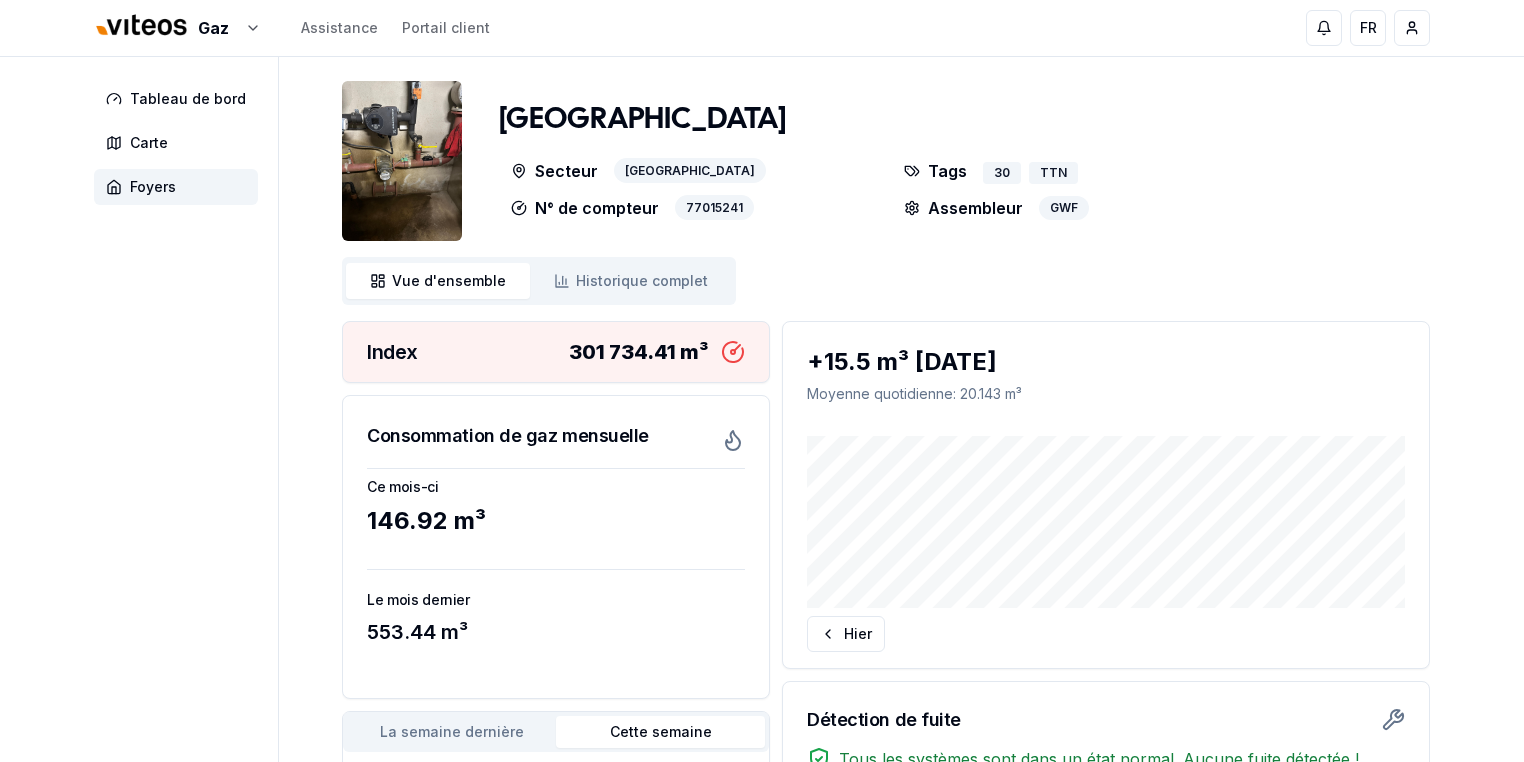 click at bounding box center (402, 161) 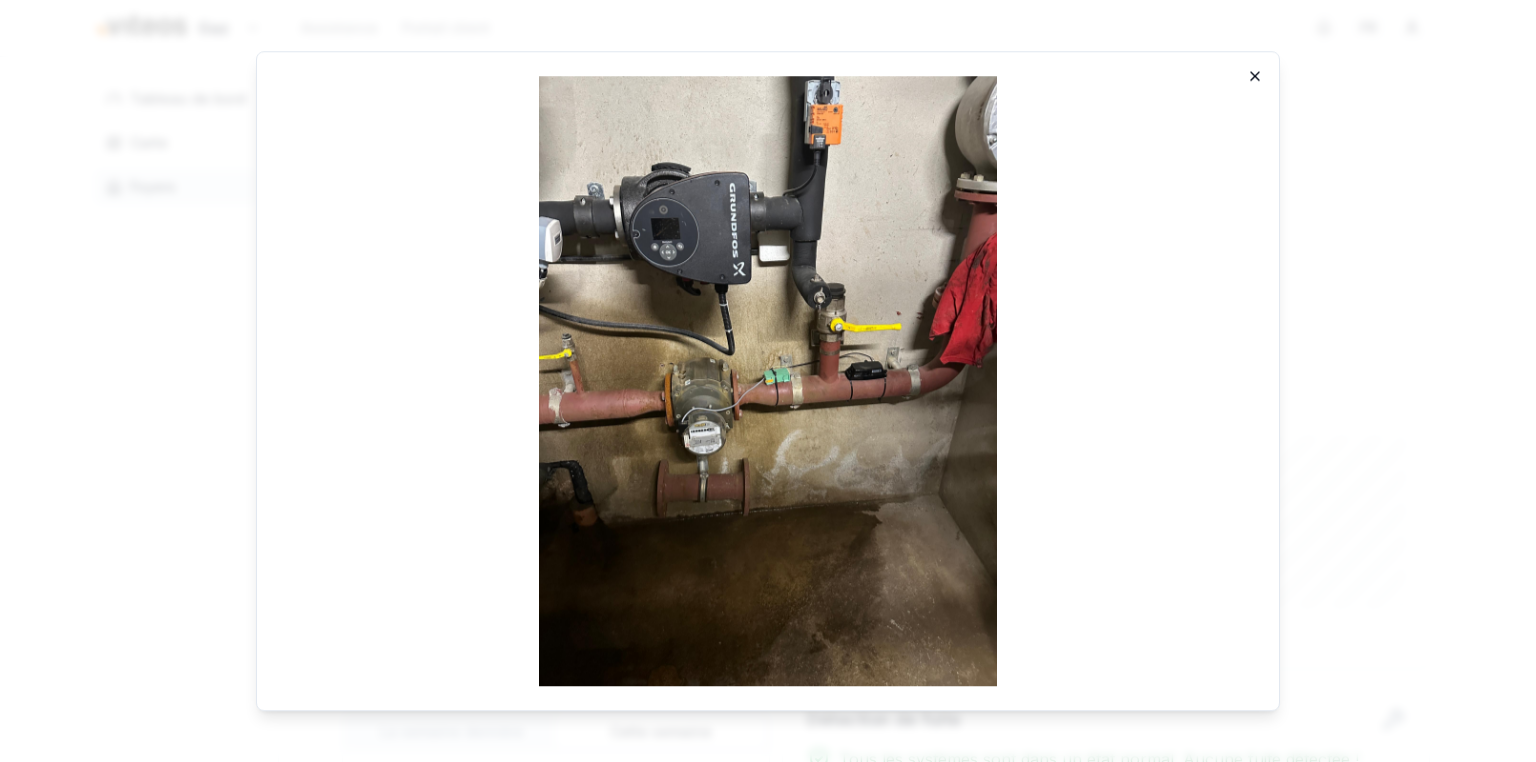 click 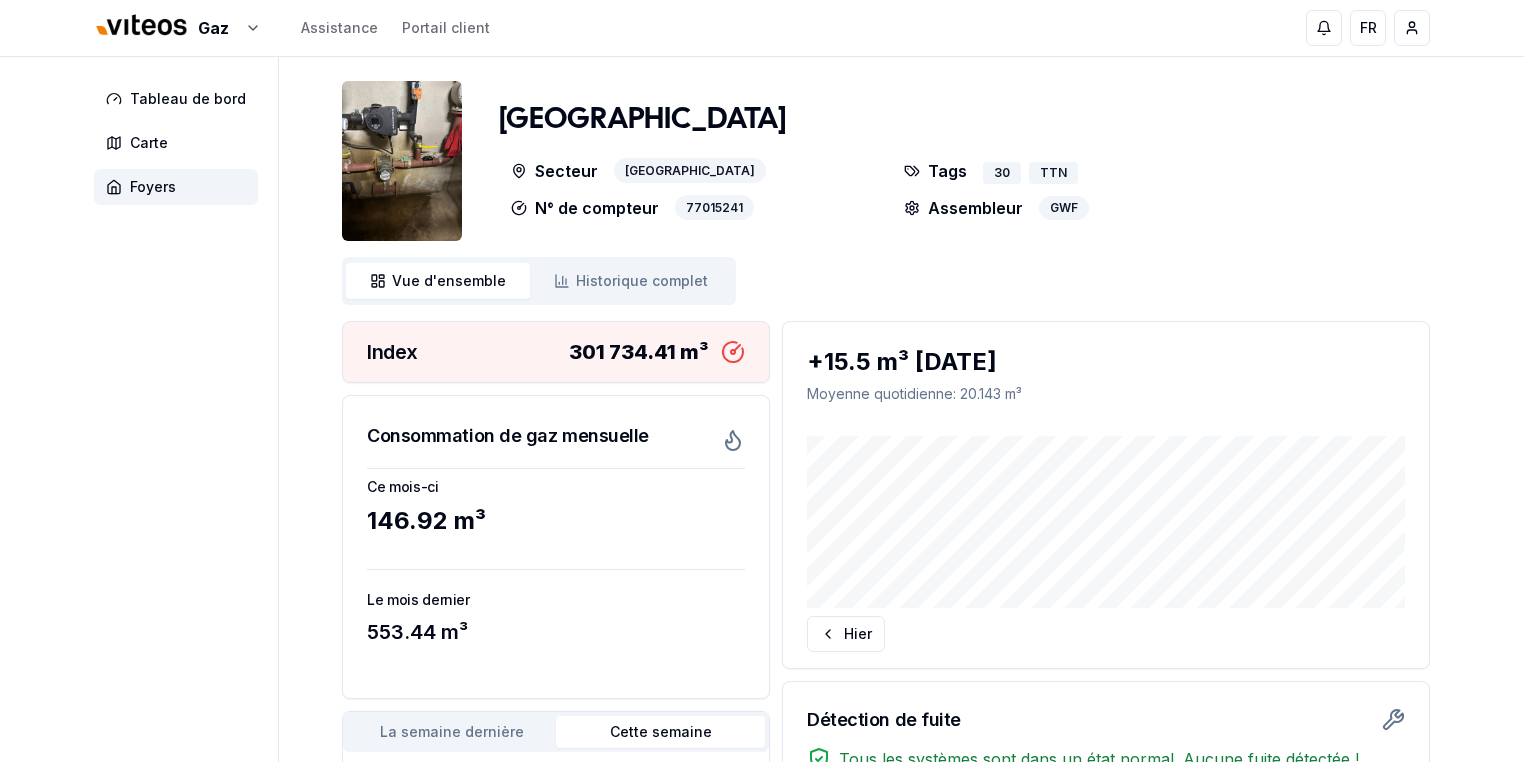 click on "Assembleur GWF" at bounding box center [1082, 208] 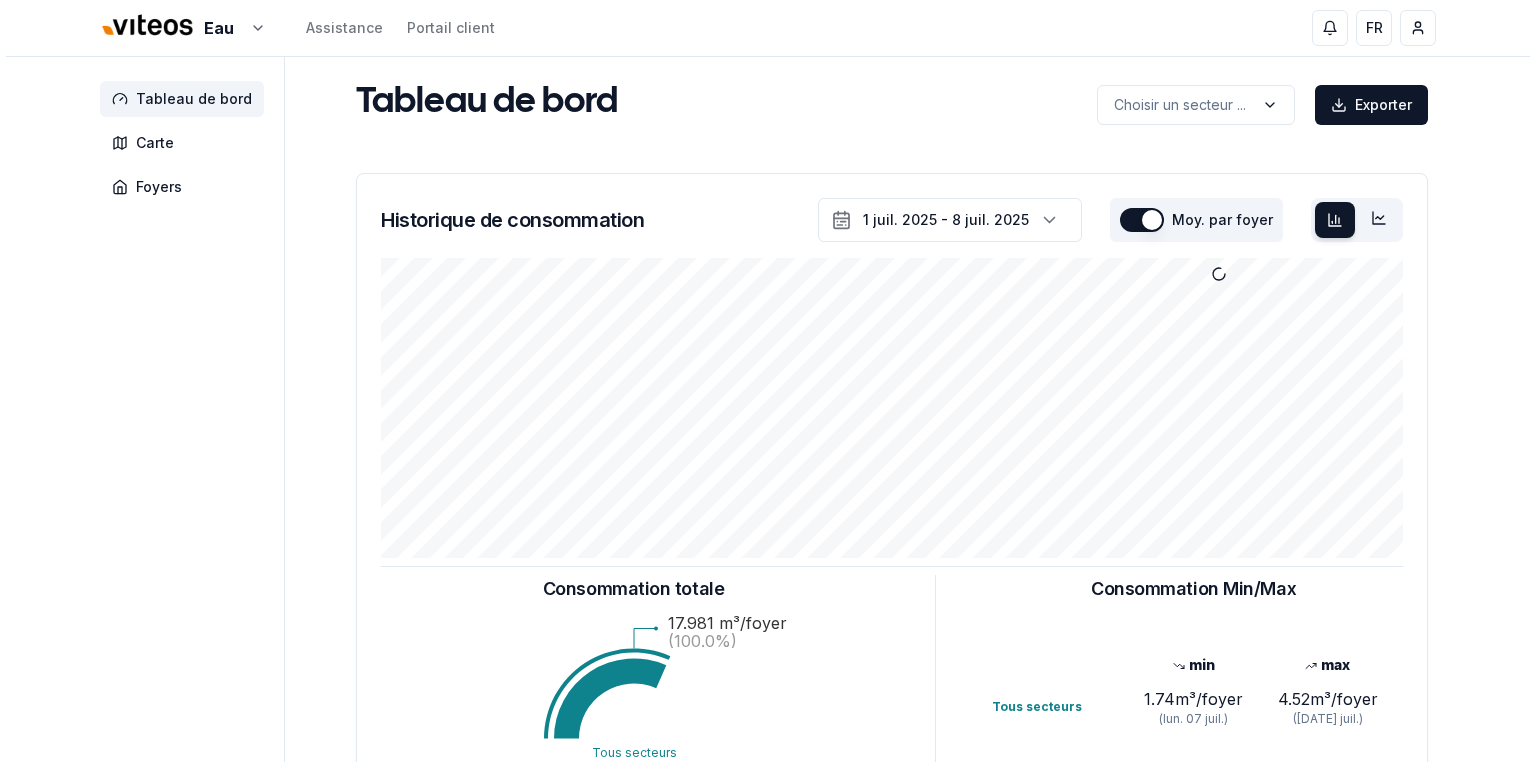 scroll, scrollTop: 0, scrollLeft: 0, axis: both 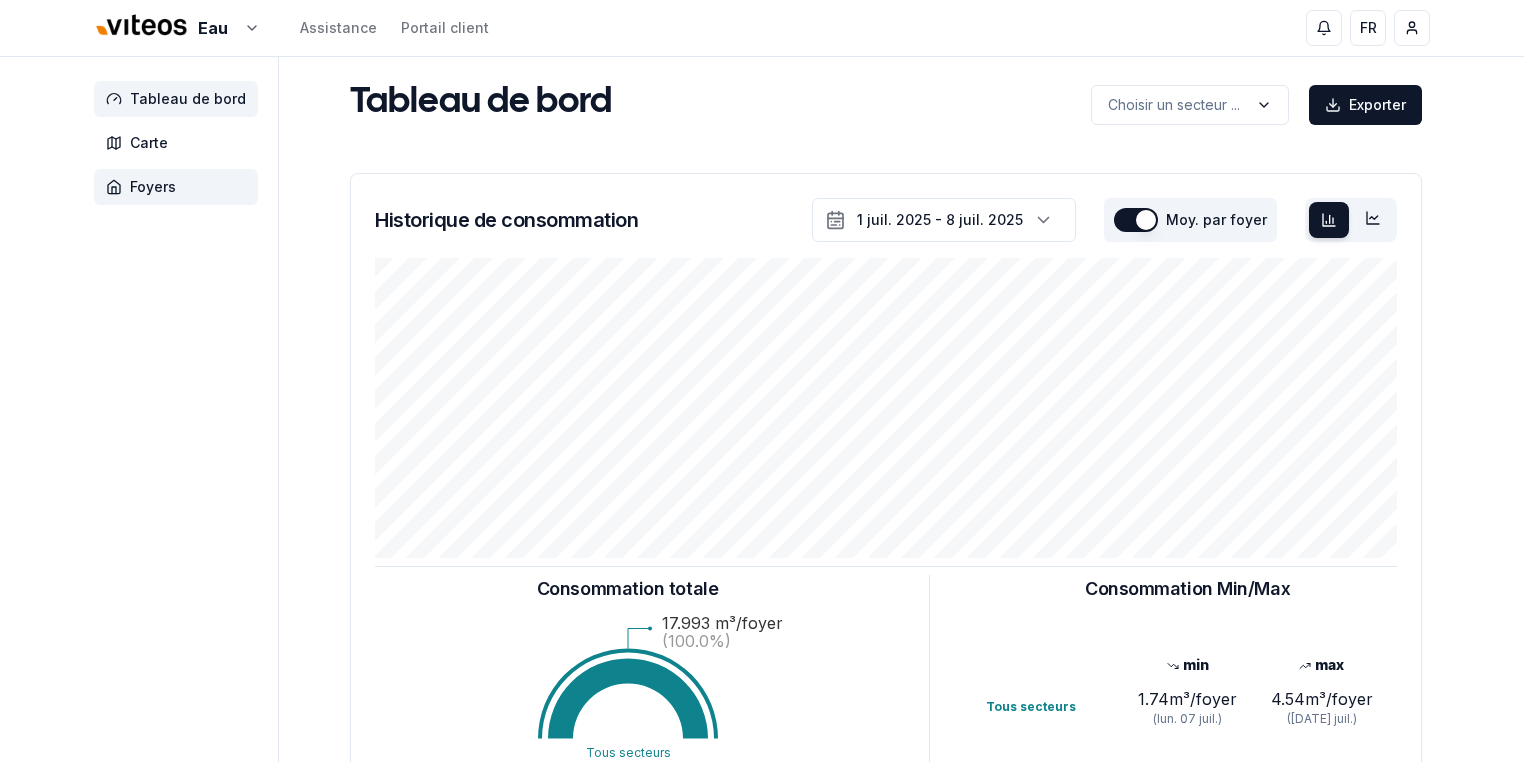 click on "Foyers" at bounding box center (153, 187) 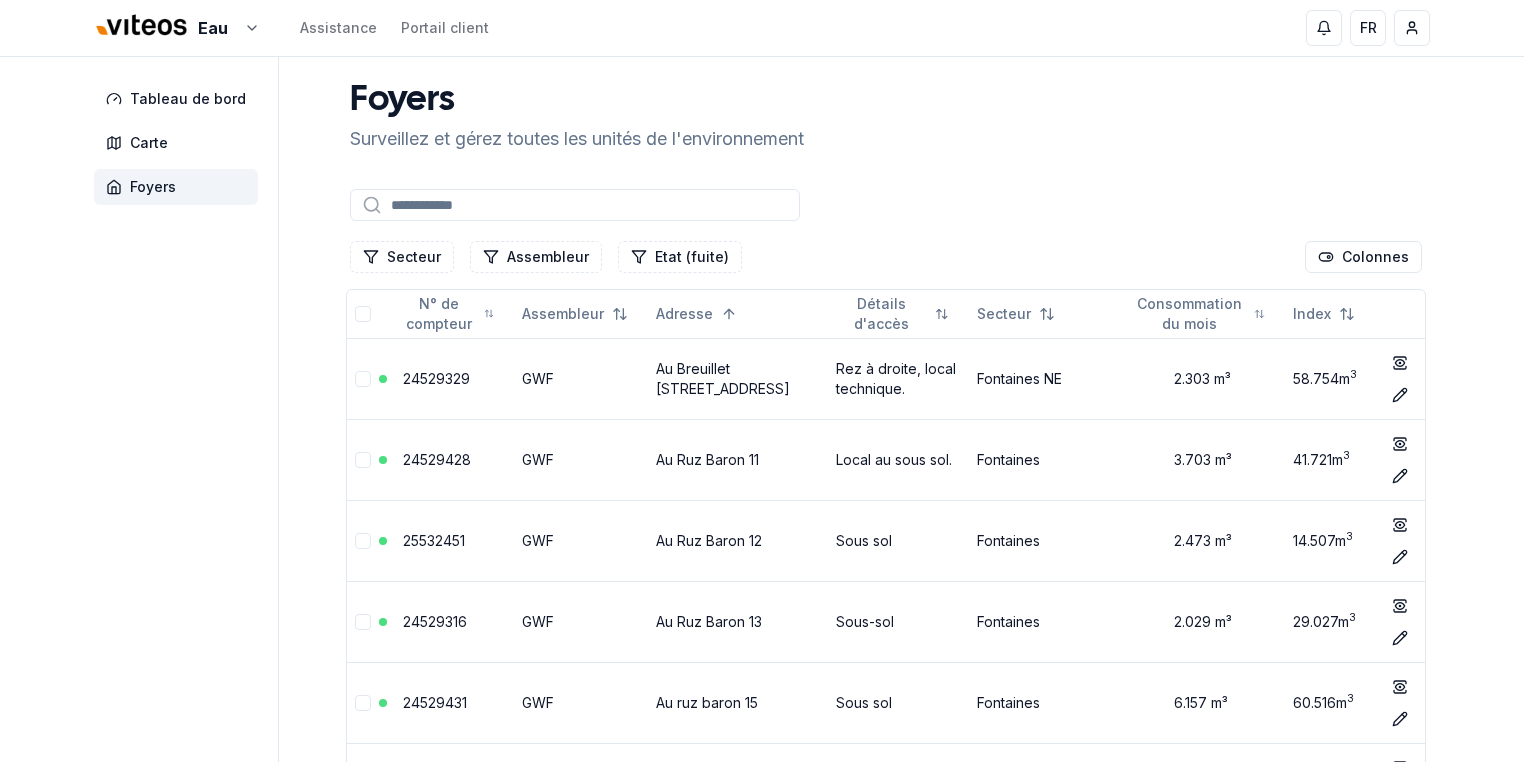 click at bounding box center [575, 205] 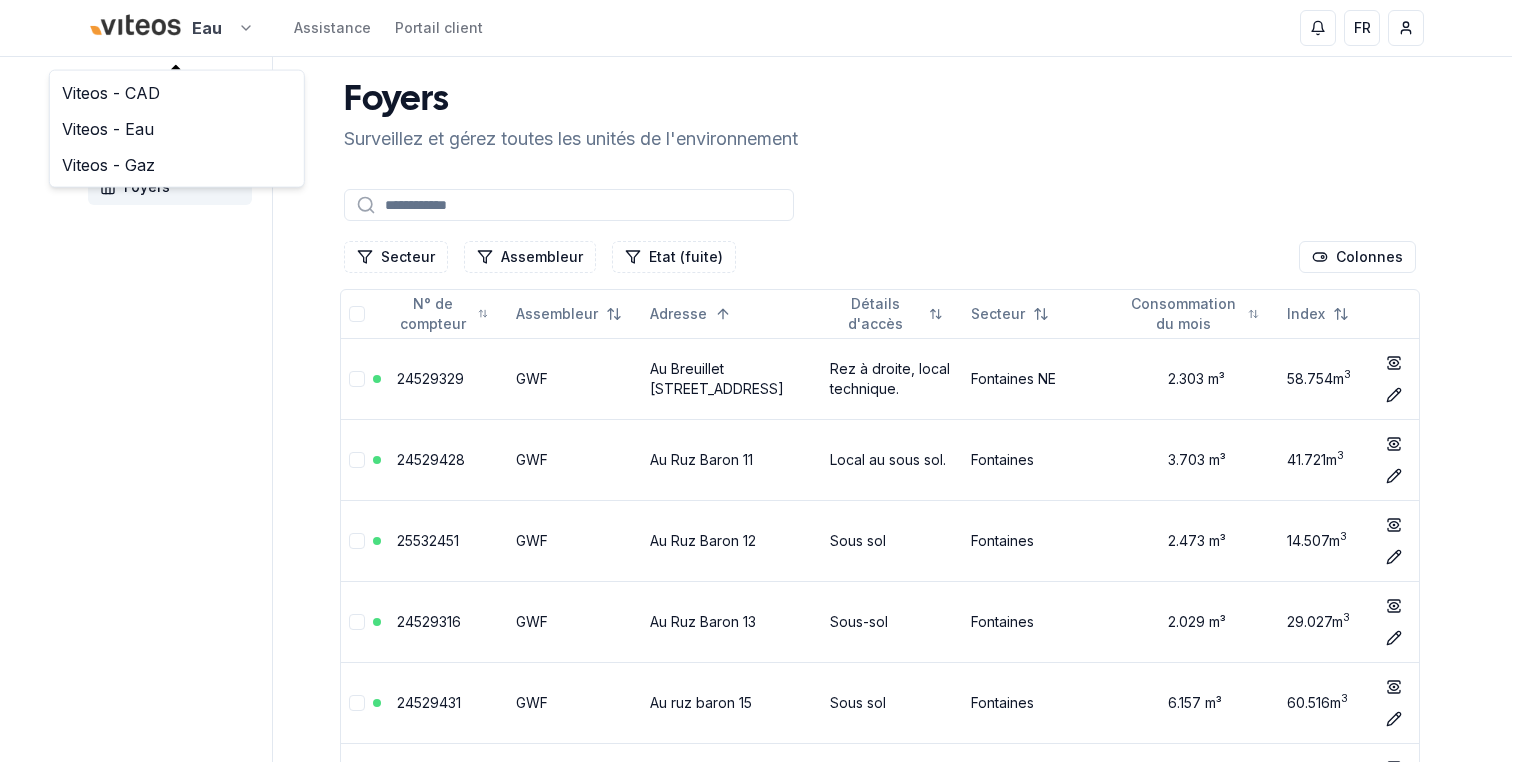 click on "Eau Assistance Portail client FR [PERSON_NAME] Tableau de bord Carte Foyers Foyers Surveillez et gérez toutes les unités de l'environnement Secteur Assembleur Etat (fuite) Colonnes N° de compteur Assembleur Adresse Détails d'accès Secteur Consommation du mois Index 24529329 GWF Au Breuillet 2, 2046 Fontaines NE Rez à droite, local technique. Fontaines NE 2.303 m³ 58.754  m 3 show Éditer 24529428 GWF Au [PERSON_NAME] 11  Local au sous sol.
Fontaines 3.703 m³ 41.721  m 3 show Éditer 25532451 GWF Au [PERSON_NAME] 12 Sous sol  Fontaines  2.473 m³ 14.507  m 3 show Éditer 24529316 GWF Au [PERSON_NAME] 13  Sous-sol Fontaines  2.029 m³ 29.027  m 3 show Éditer 24529431 GWF Au [PERSON_NAME] 15  Sous sol Fontaines  6.157 m³ 60.516  m 3 show Éditer 24529453 GWF Au [PERSON_NAME] 21, 2046 Fontaines NE Local technique  [GEOGRAPHIC_DATA] 1.125 m³ 38.92  m 3 show Éditer 24529437 GWF Au [PERSON_NAME] 25 Sous sol Fontaines  2.104 m³ 26.645  m 3 show Éditer 24529320 GWF Au [PERSON_NAME] 26b, 2046 Fontaines NE Local buanderie. Fontaines NE" at bounding box center (762, 4420) 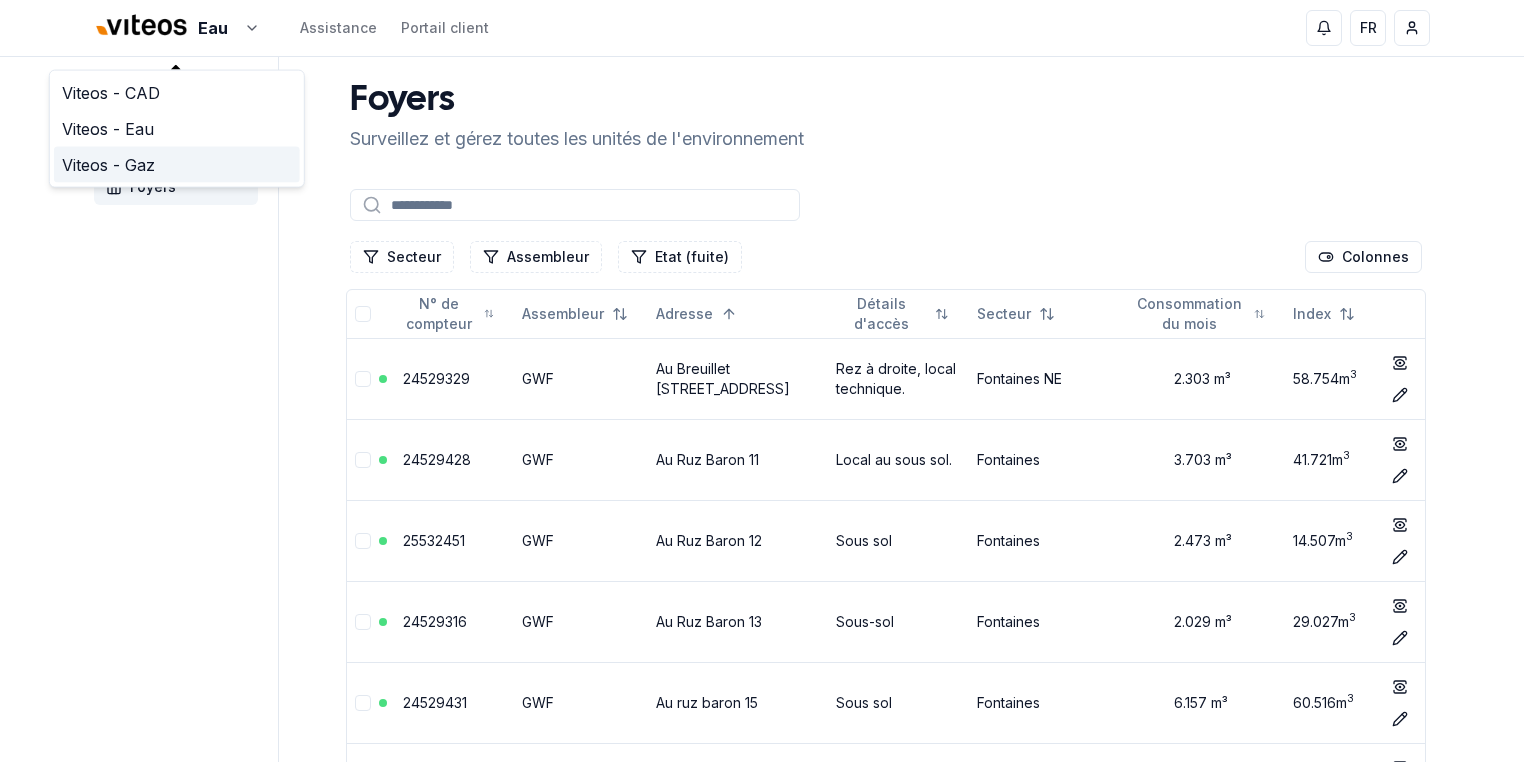 click on "Viteos - Gaz" at bounding box center [177, 165] 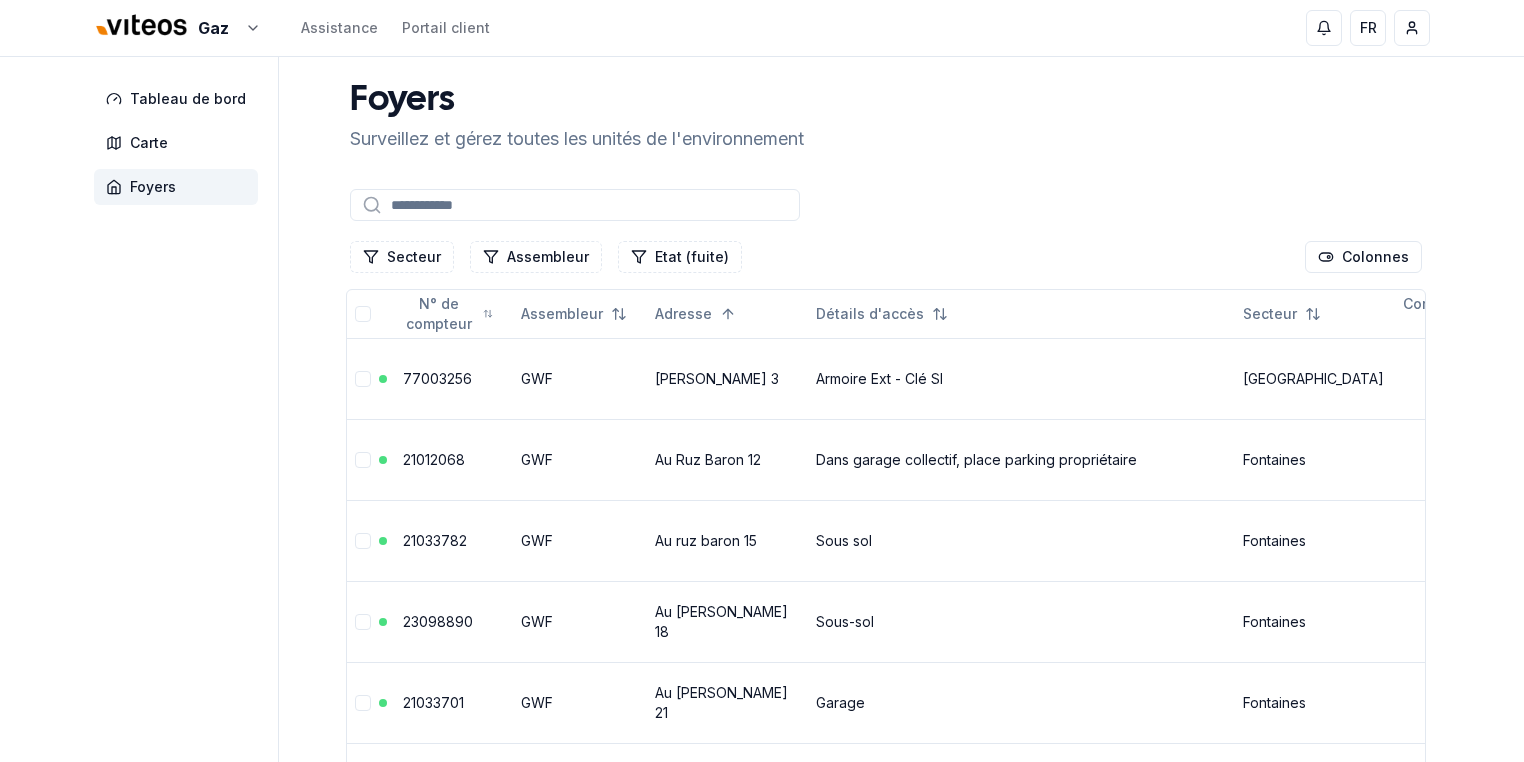 click at bounding box center (575, 205) 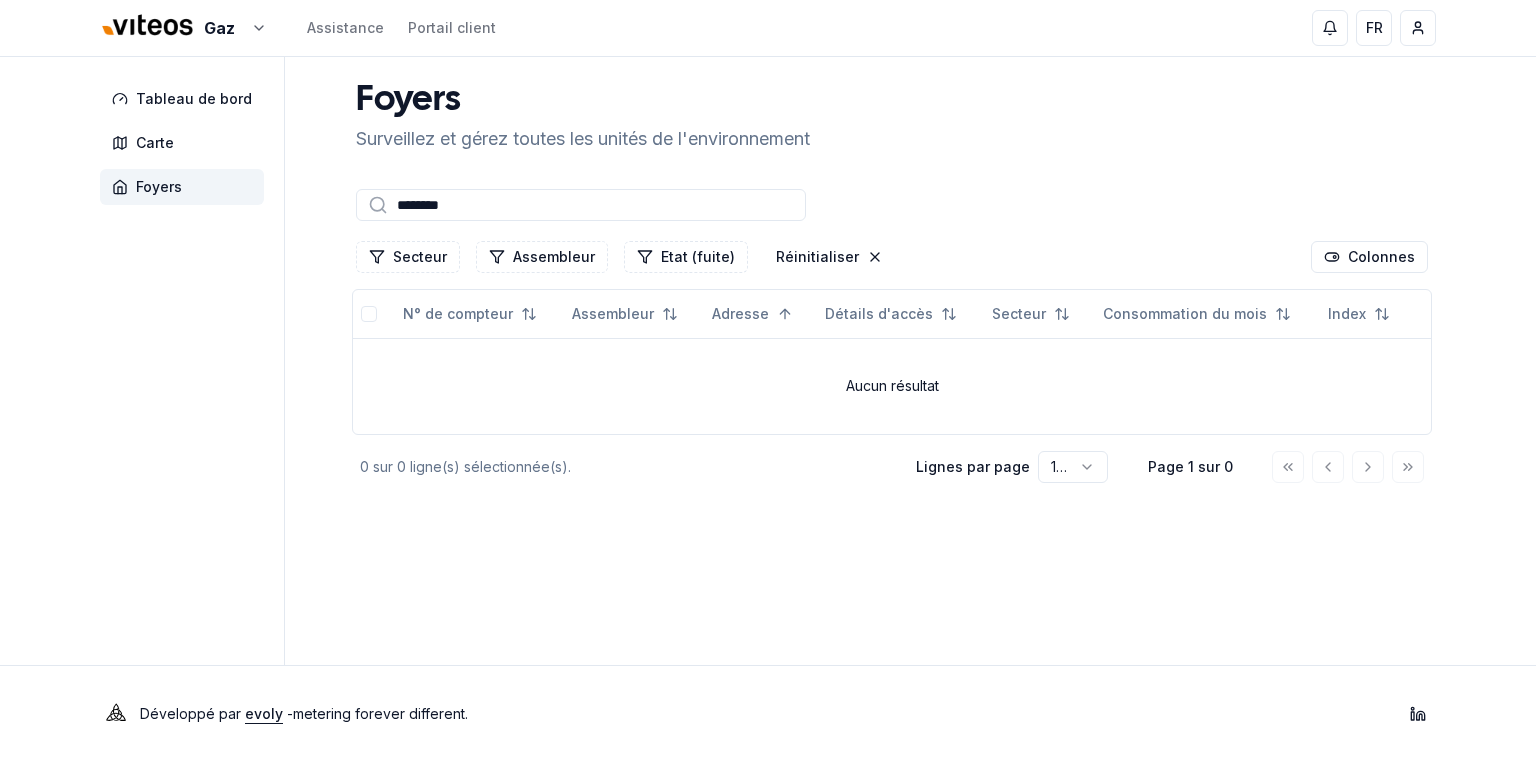 type on "********" 